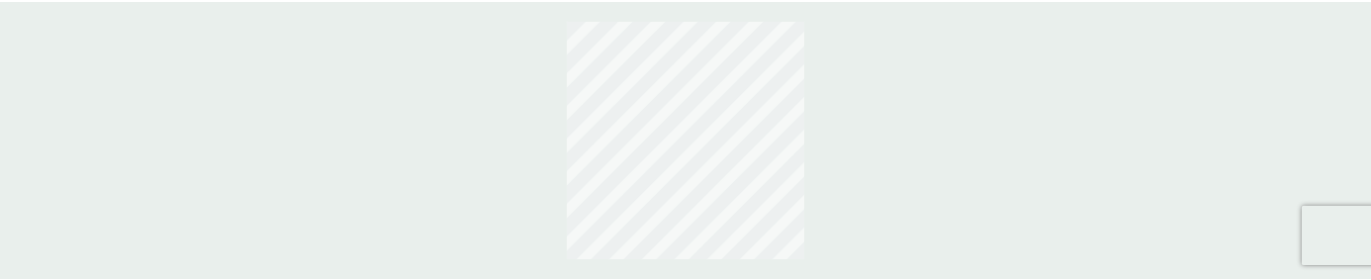 scroll, scrollTop: 0, scrollLeft: 0, axis: both 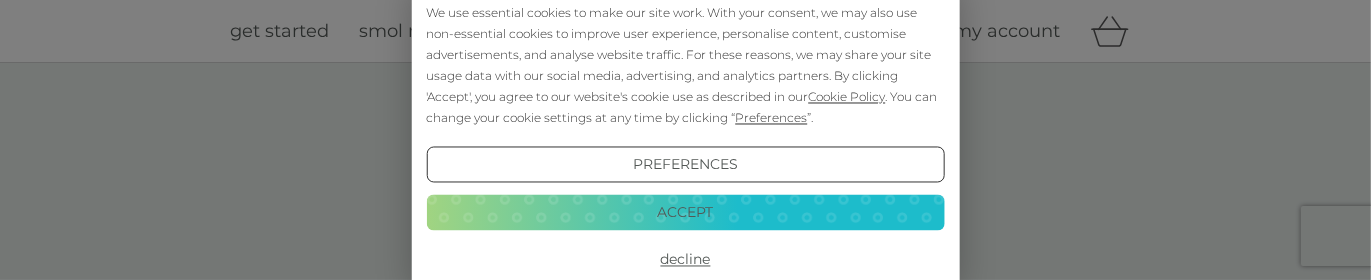 click on "Preferences Decline Accept" at bounding box center [685, 212] 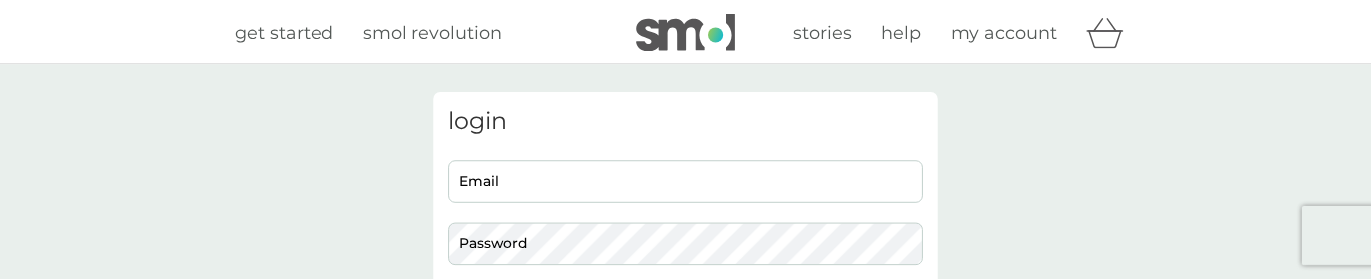 scroll, scrollTop: 0, scrollLeft: 0, axis: both 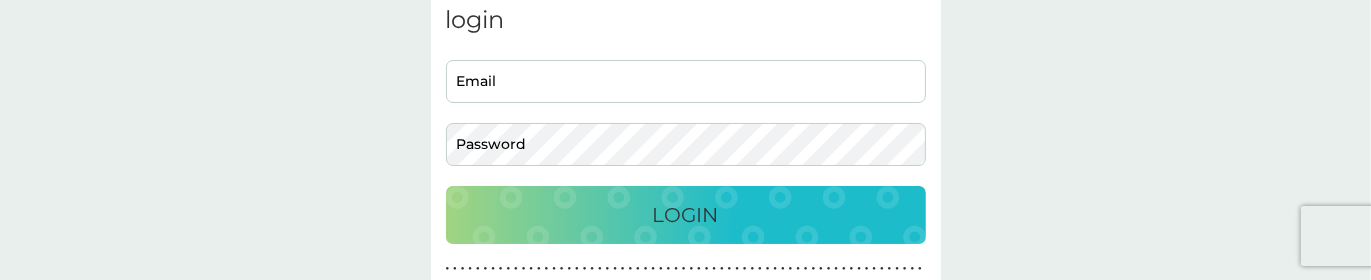 click on "Email" at bounding box center [686, 81] 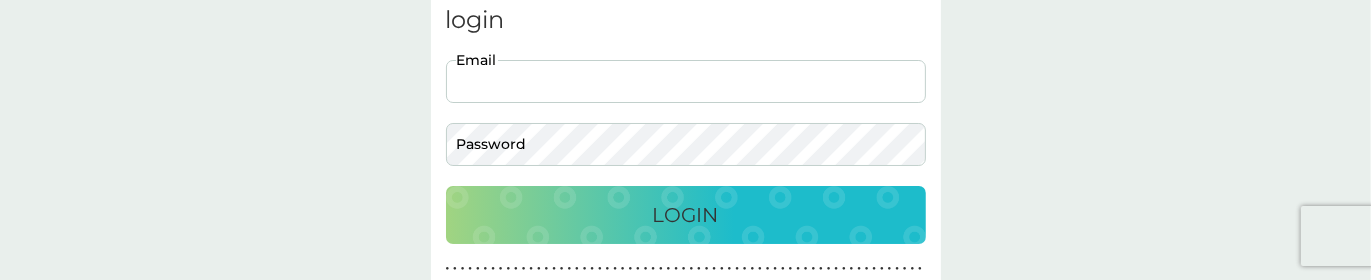 type on "[EMAIL]" 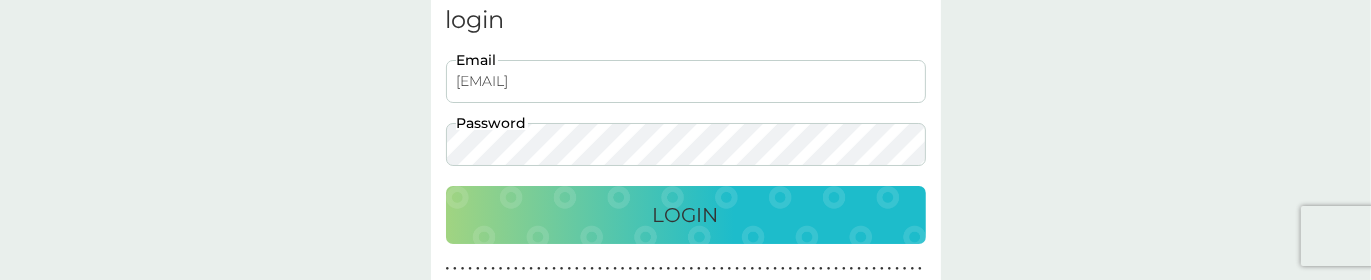 click on "Login" at bounding box center (686, 215) 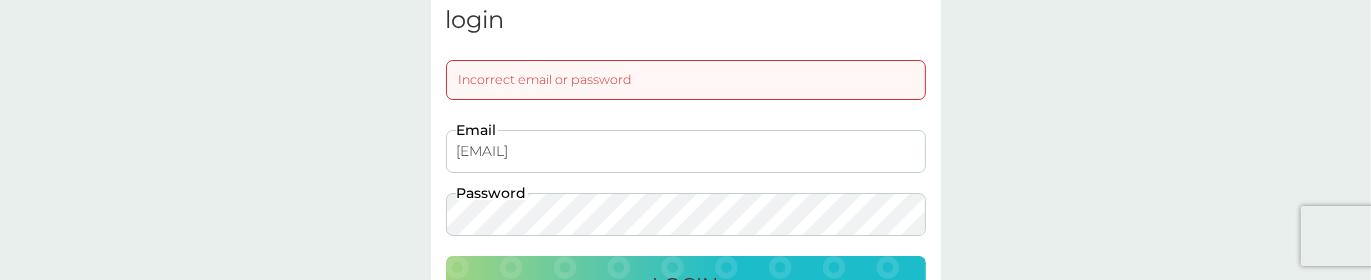 click on "Login" at bounding box center (686, 285) 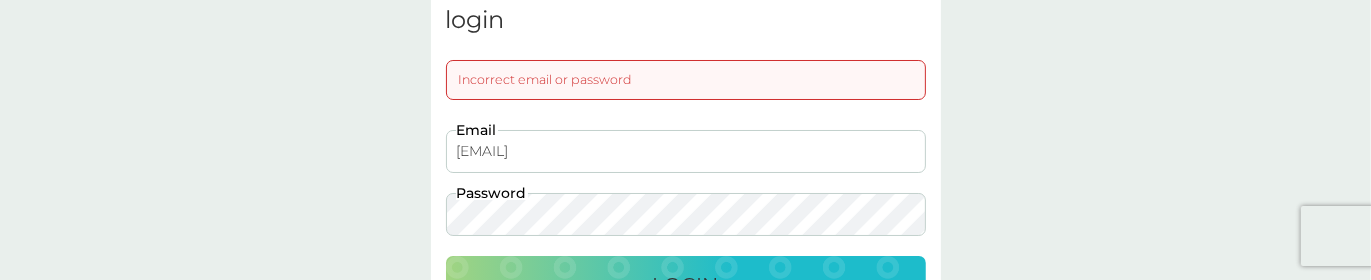 click on "Login" at bounding box center [686, 285] 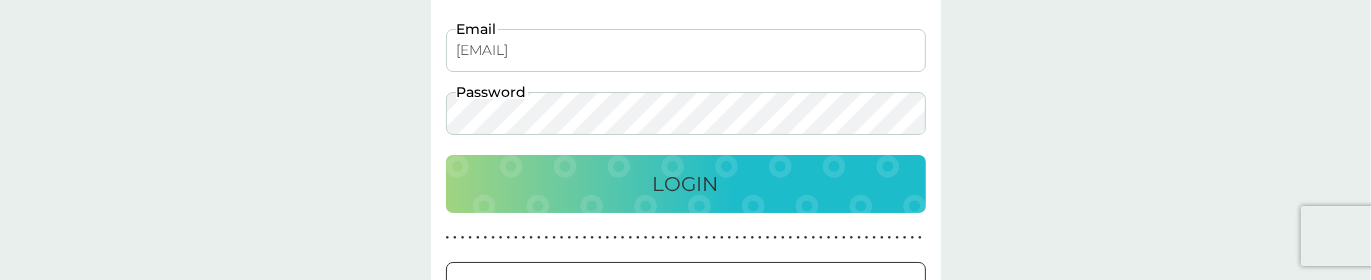 scroll, scrollTop: 300, scrollLeft: 0, axis: vertical 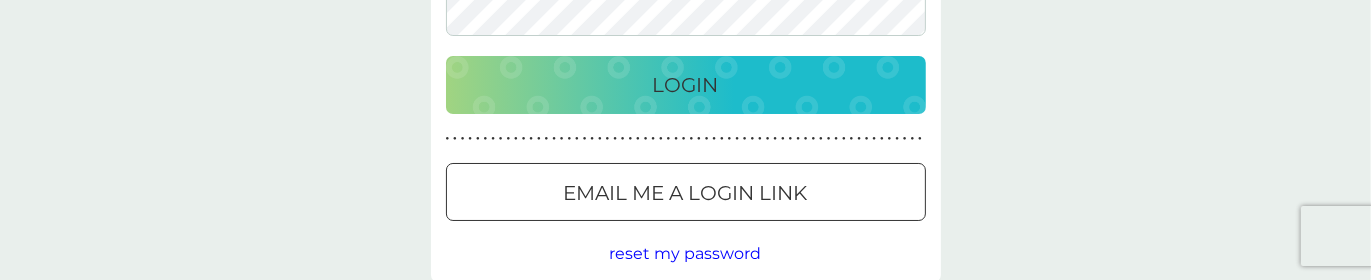 click on "Email me a login link" at bounding box center [686, 193] 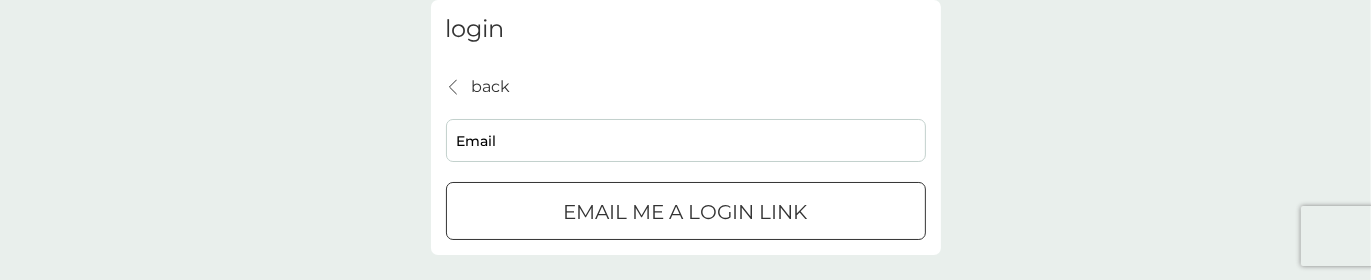 scroll, scrollTop: 200, scrollLeft: 0, axis: vertical 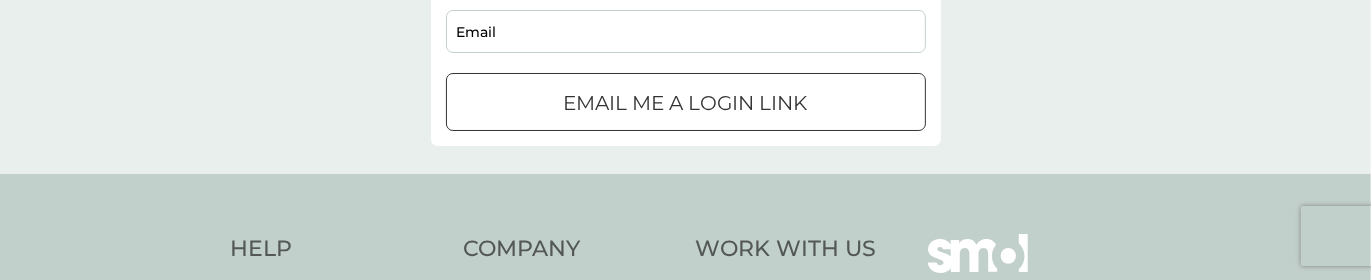 click on "Email" at bounding box center [686, 31] 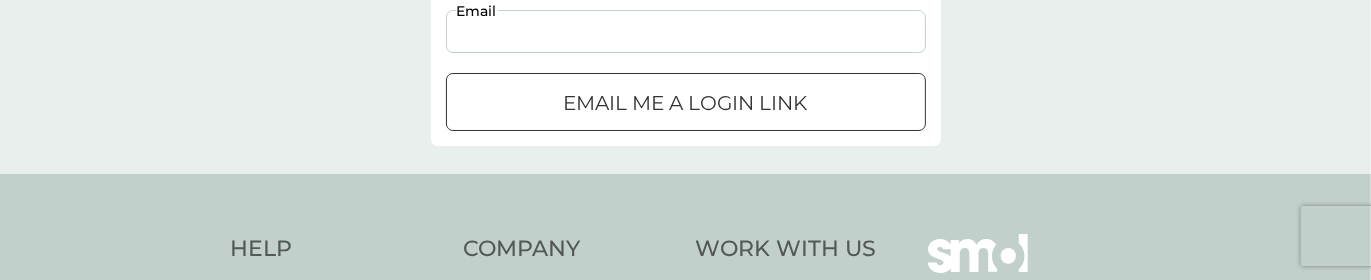 type on "[EMAIL]" 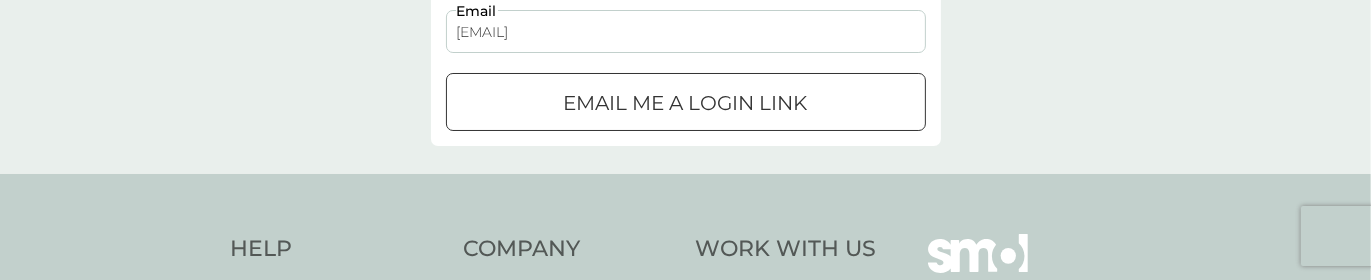 click at bounding box center [686, 103] 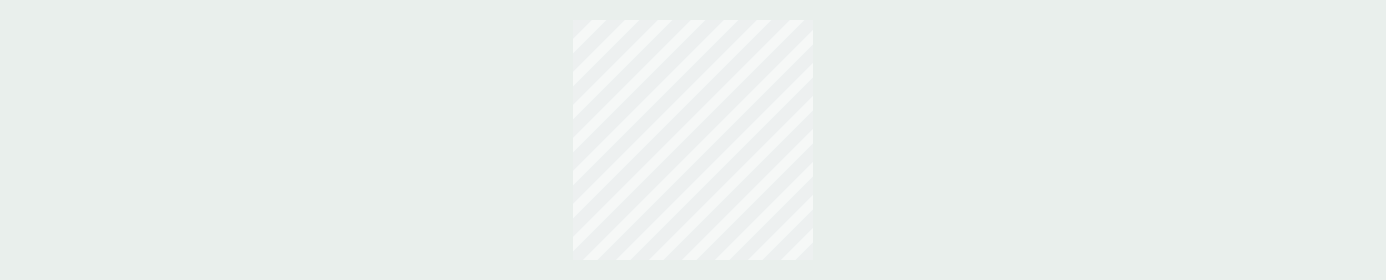 scroll, scrollTop: 0, scrollLeft: 0, axis: both 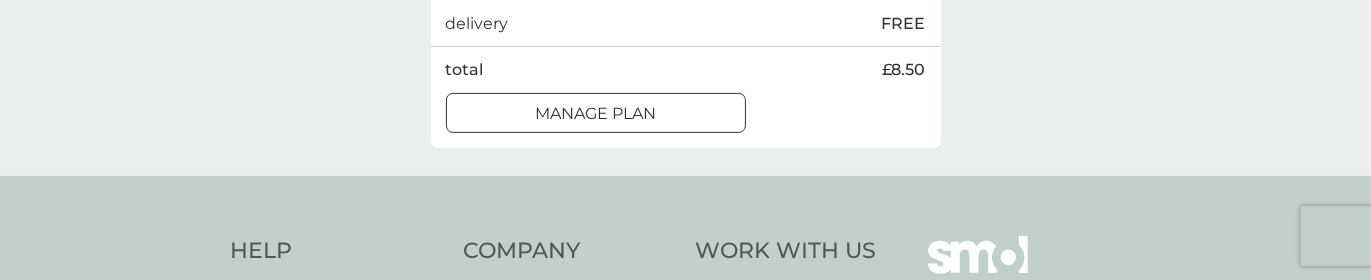 click on "Manage plan" at bounding box center (596, 113) 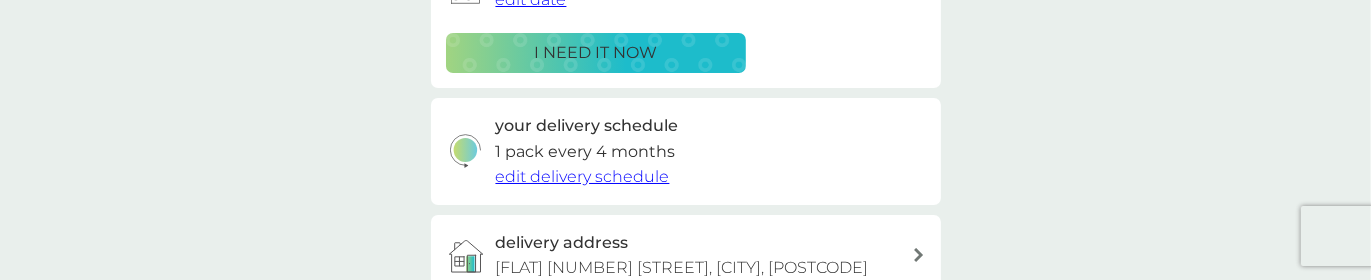 scroll, scrollTop: 400, scrollLeft: 0, axis: vertical 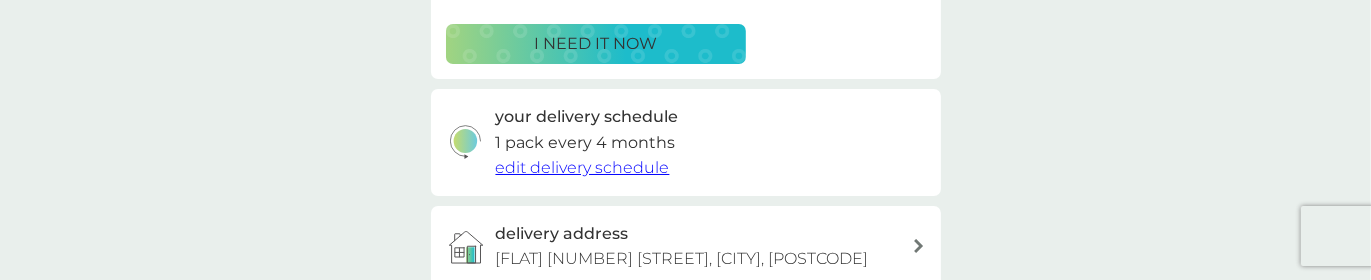 click on "edit delivery schedule" at bounding box center (583, 167) 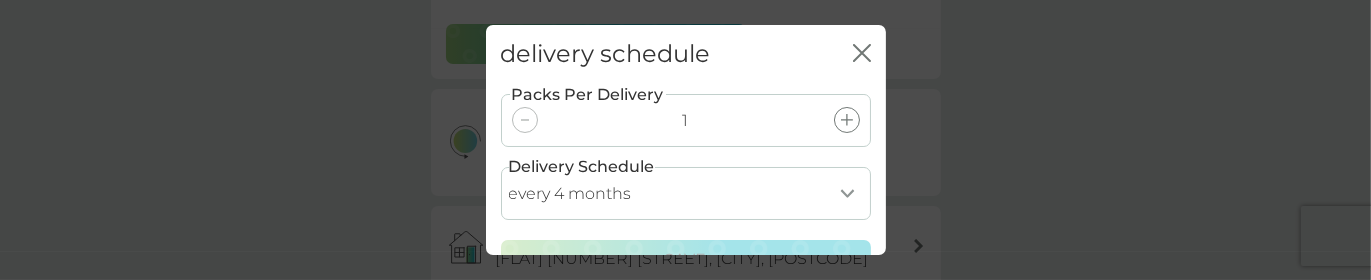 click on "every 1 month every 2 months every 3 months every 4 months every 5 months every 6 months every 7 months" at bounding box center [686, 193] 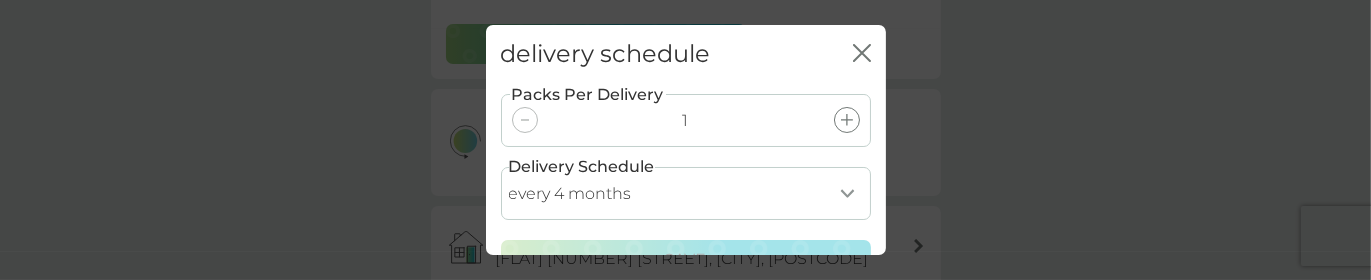 select on "7" 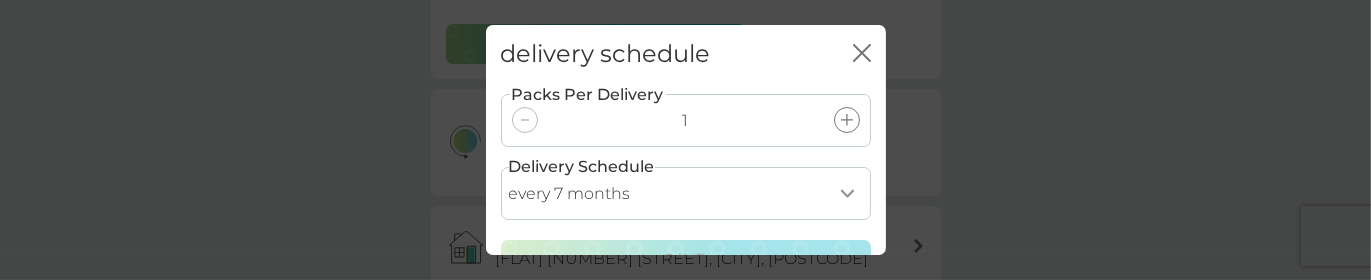 click on "every 1 month every 2 months every 3 months every 4 months every 5 months every 6 months every 7 months" at bounding box center (686, 193) 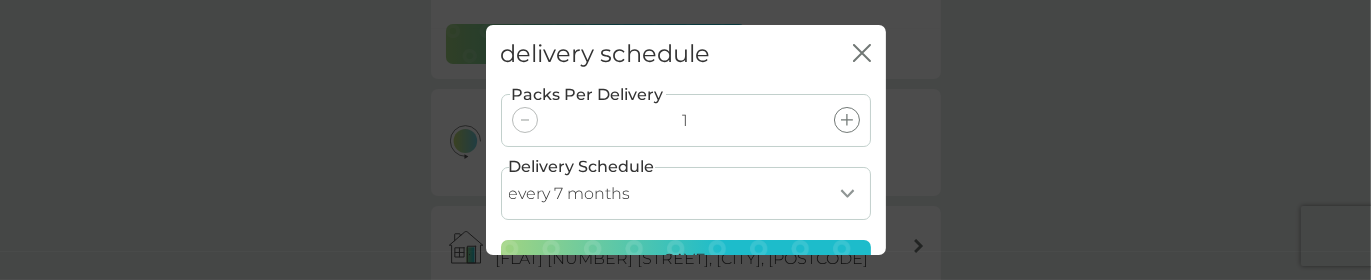 scroll, scrollTop: 39, scrollLeft: 0, axis: vertical 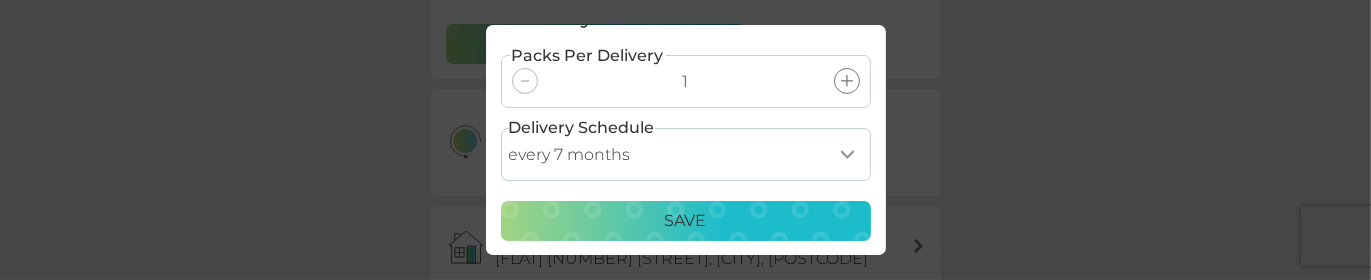 click on "Save" at bounding box center [686, 221] 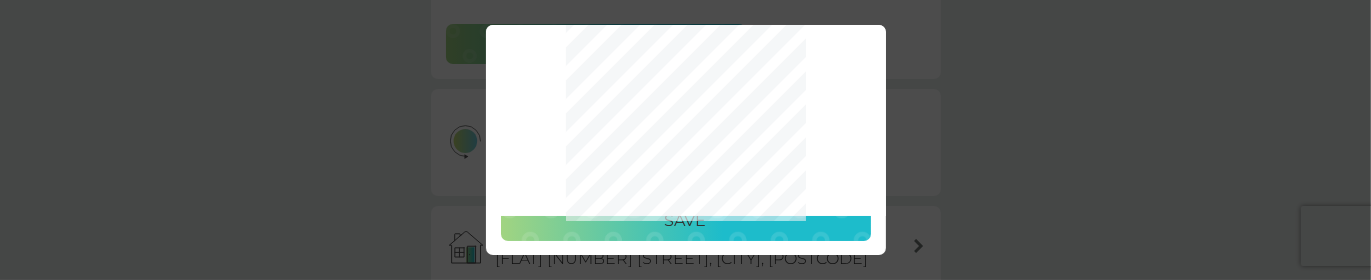 scroll, scrollTop: 0, scrollLeft: 0, axis: both 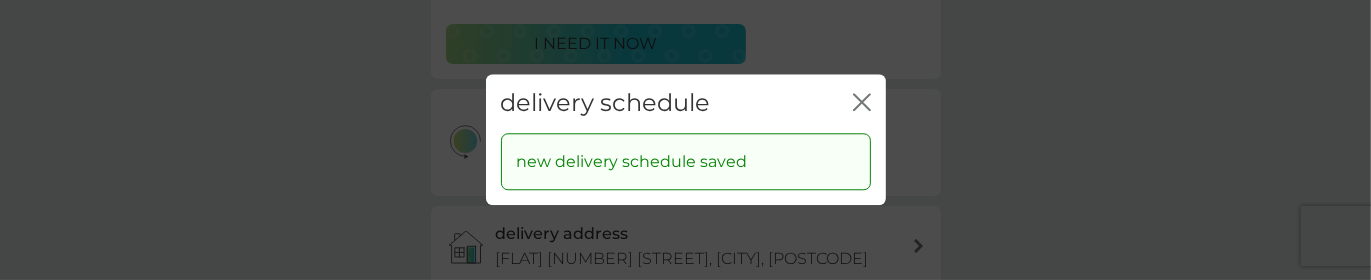 click 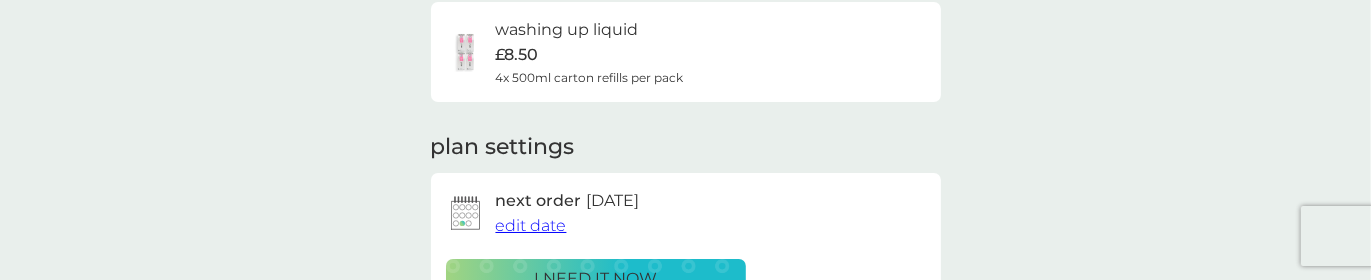 scroll, scrollTop: 200, scrollLeft: 0, axis: vertical 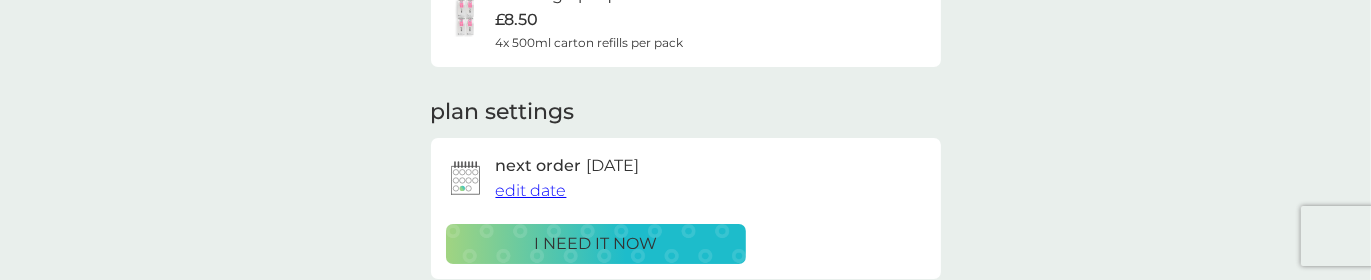 click on "edit date" at bounding box center [531, 190] 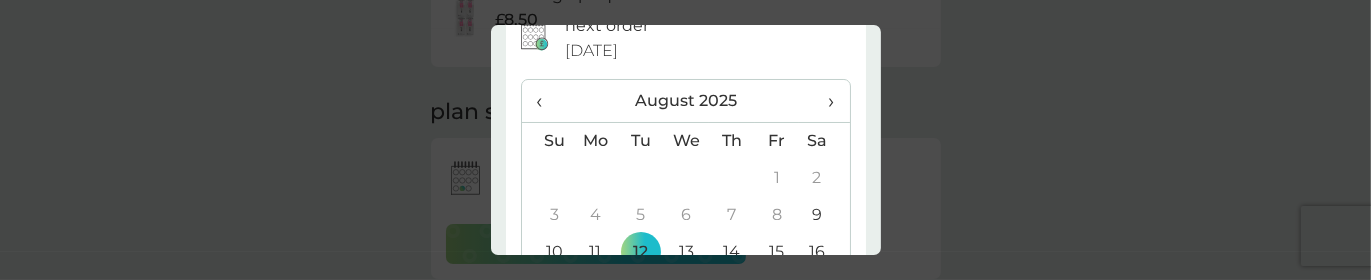 scroll, scrollTop: 0, scrollLeft: 0, axis: both 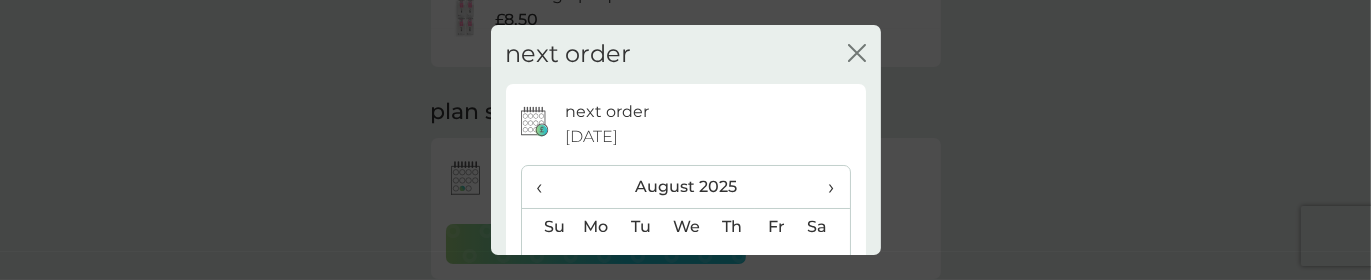 click on "›" at bounding box center [824, 187] 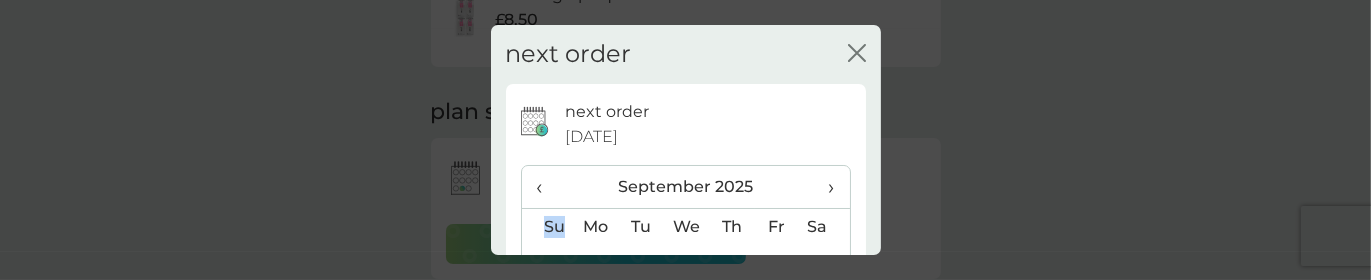 click on "›" at bounding box center [824, 187] 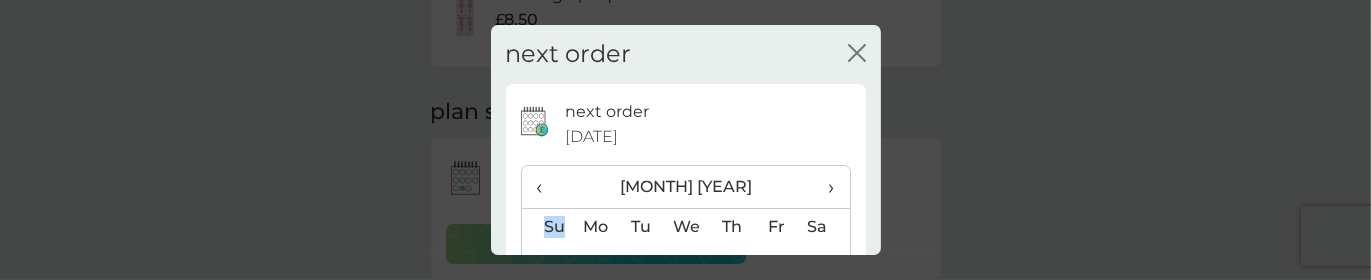 click on "›" at bounding box center [824, 187] 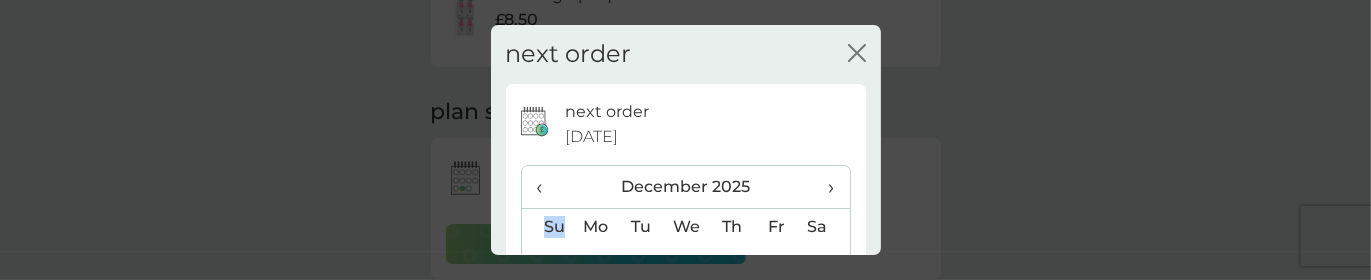 click on "›" at bounding box center (824, 187) 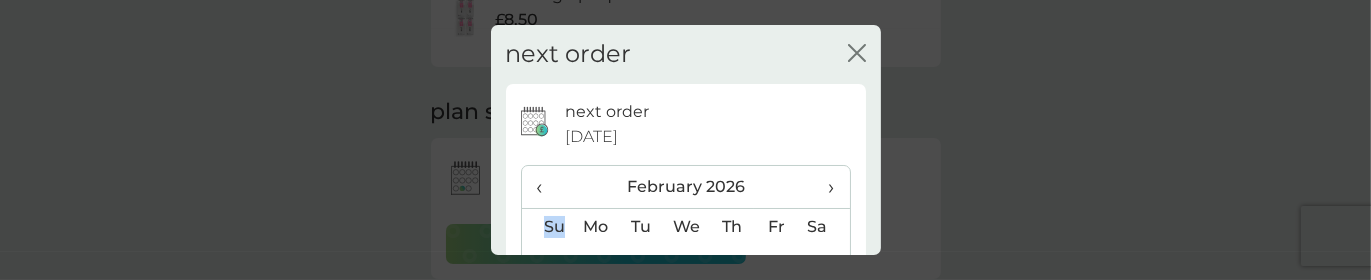 click on "›" at bounding box center [824, 187] 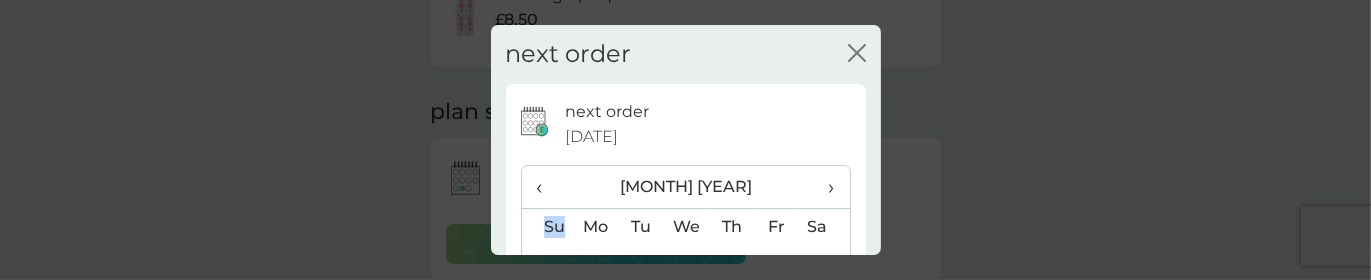 click on "›" at bounding box center [824, 187] 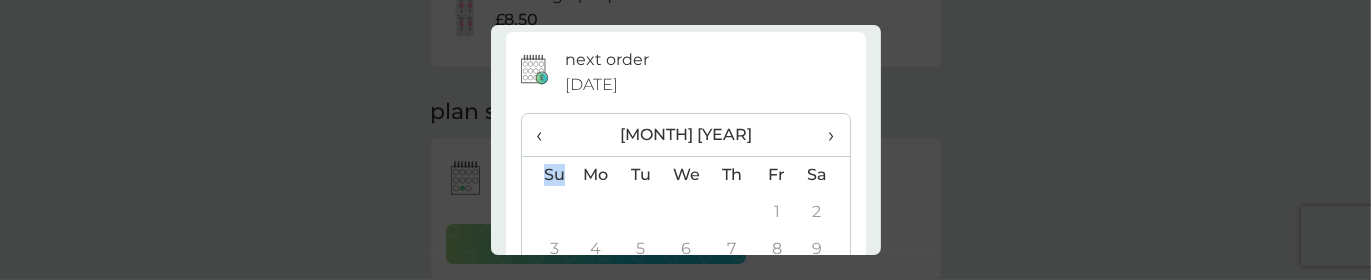 scroll, scrollTop: 100, scrollLeft: 0, axis: vertical 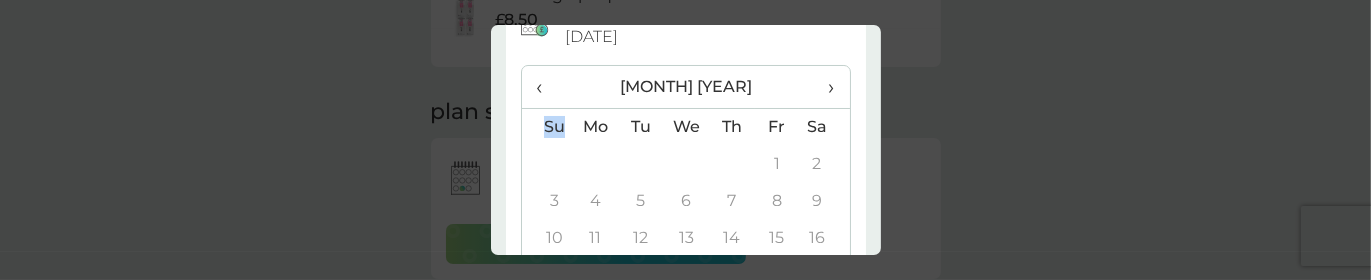 click on "‹" at bounding box center [547, 87] 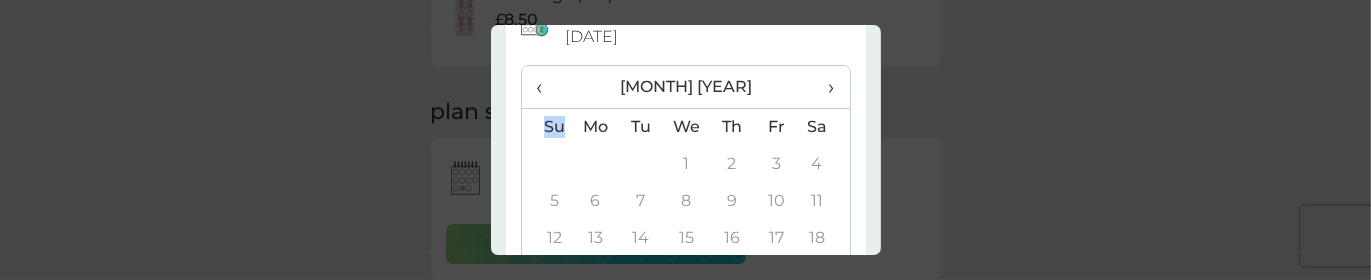 click on "‹" at bounding box center [547, 87] 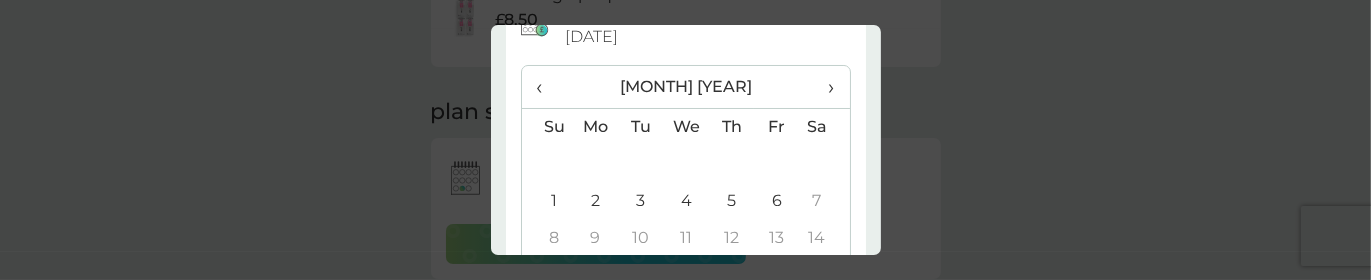click on "6" at bounding box center (776, 201) 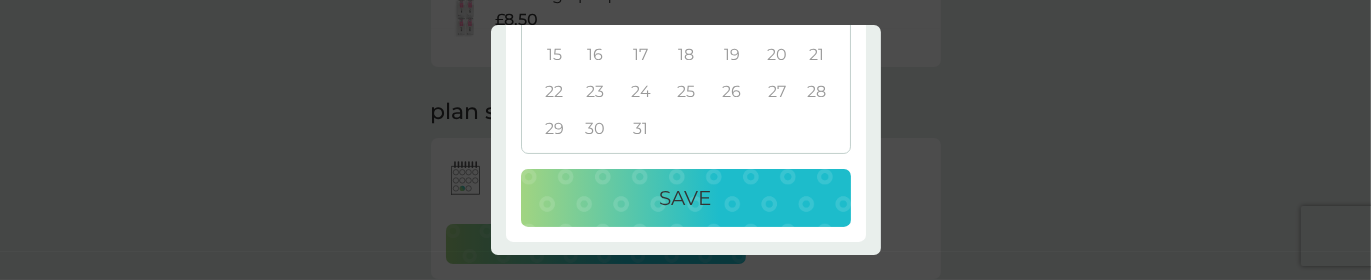 click on "Save" at bounding box center [686, 198] 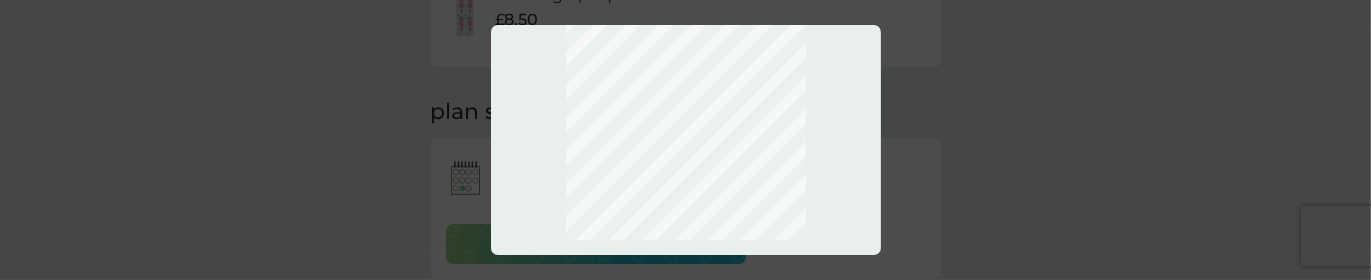 scroll, scrollTop: 98, scrollLeft: 0, axis: vertical 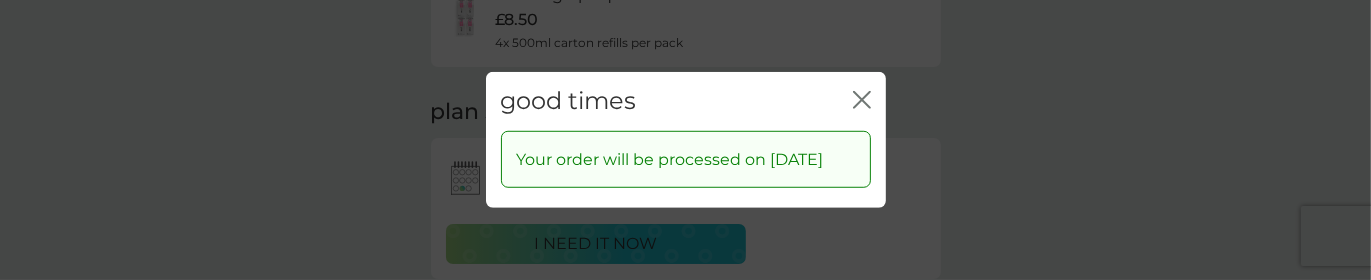 click 